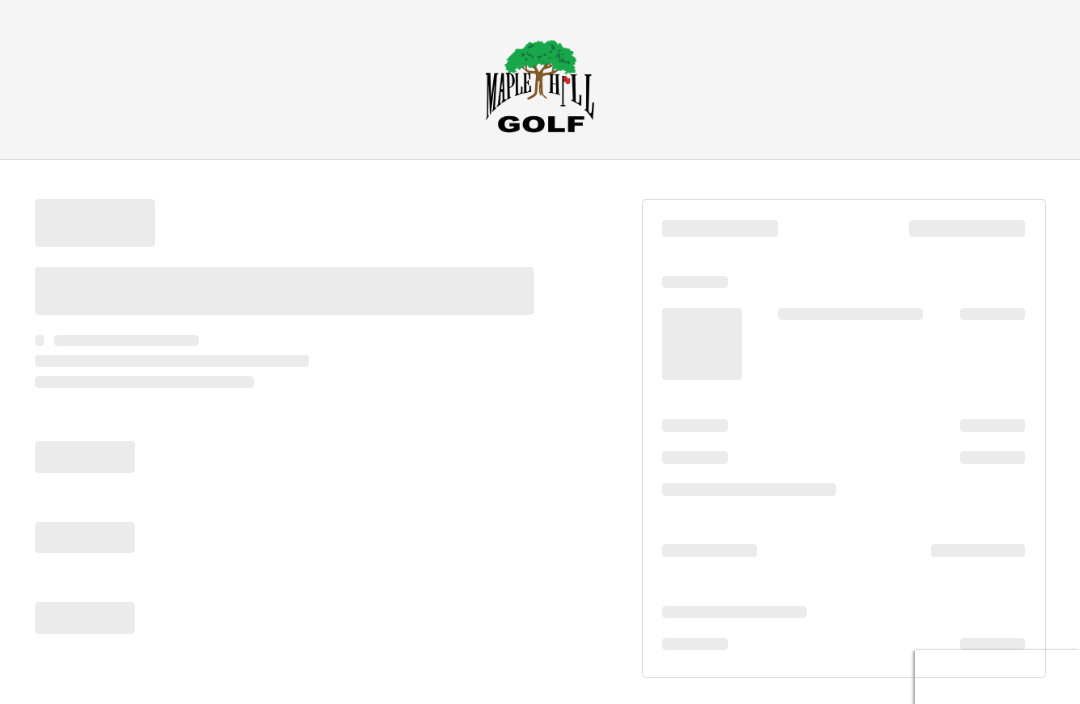 scroll, scrollTop: 0, scrollLeft: 0, axis: both 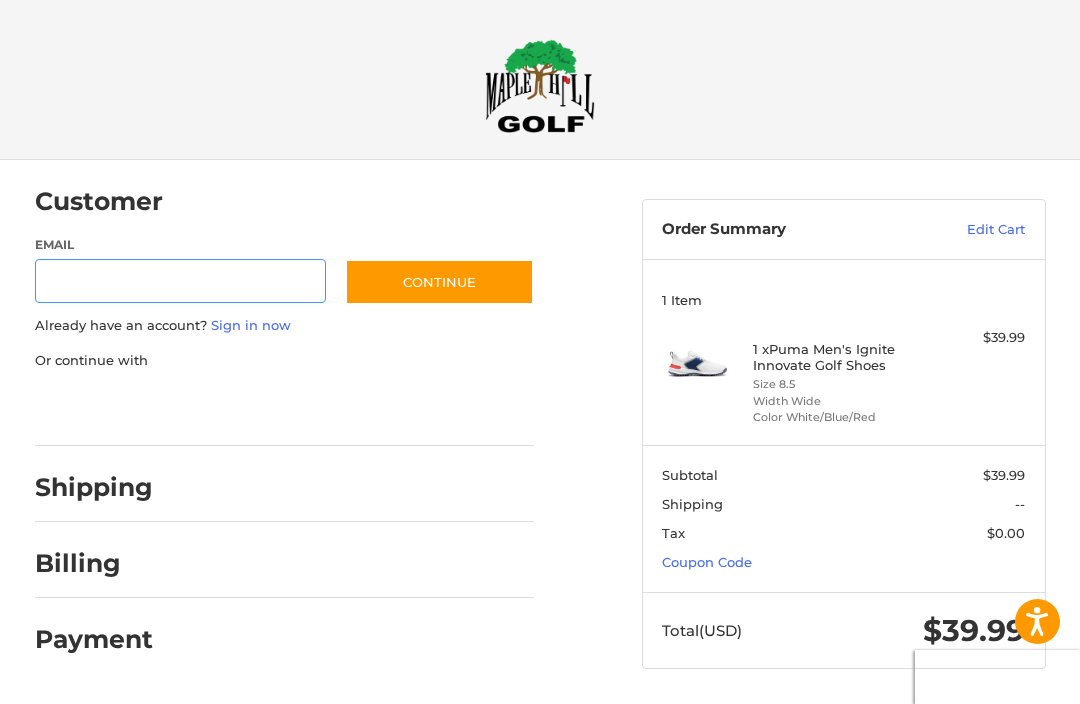 click on "Email" at bounding box center (180, 281) 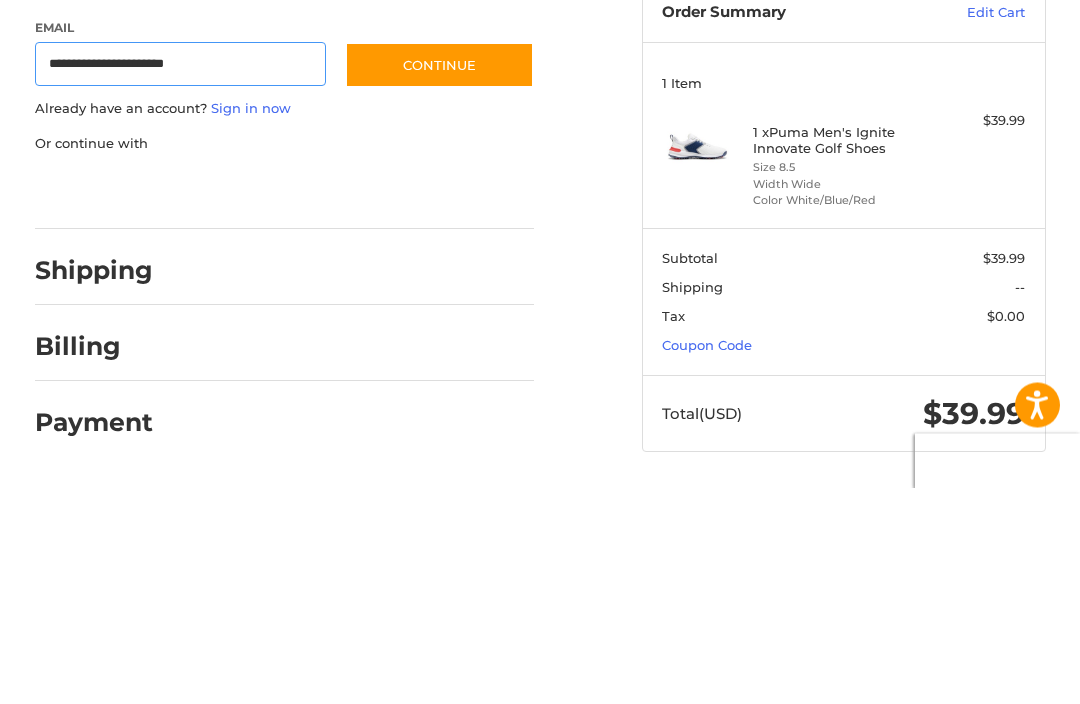 type on "**********" 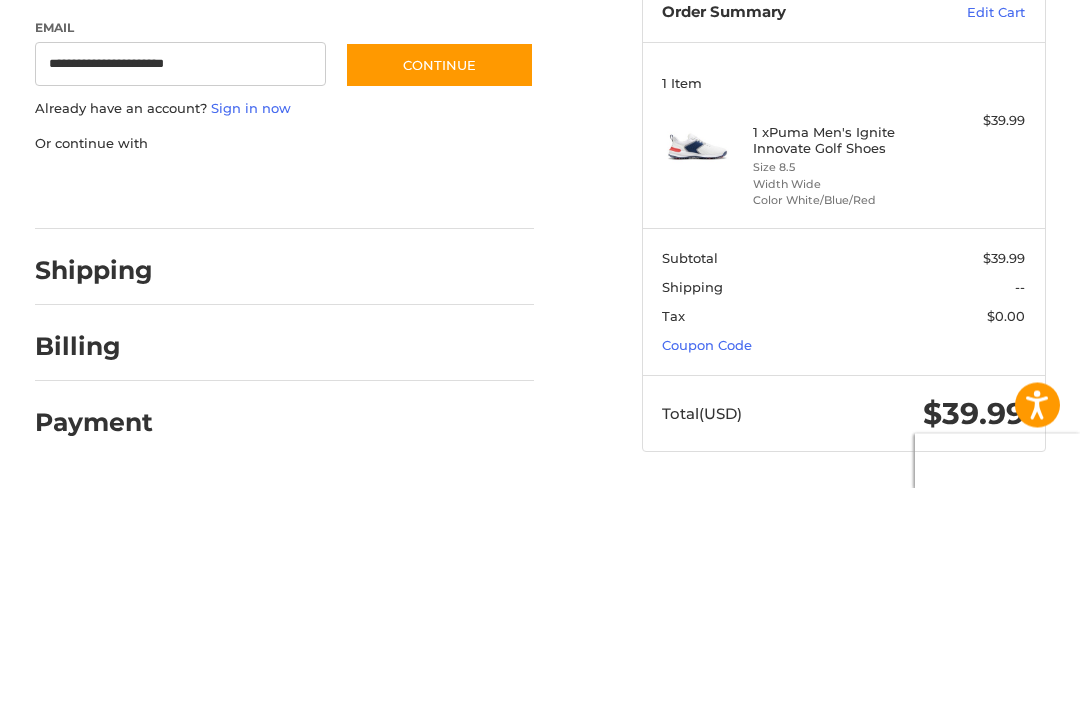 click on "Continue" at bounding box center [439, 282] 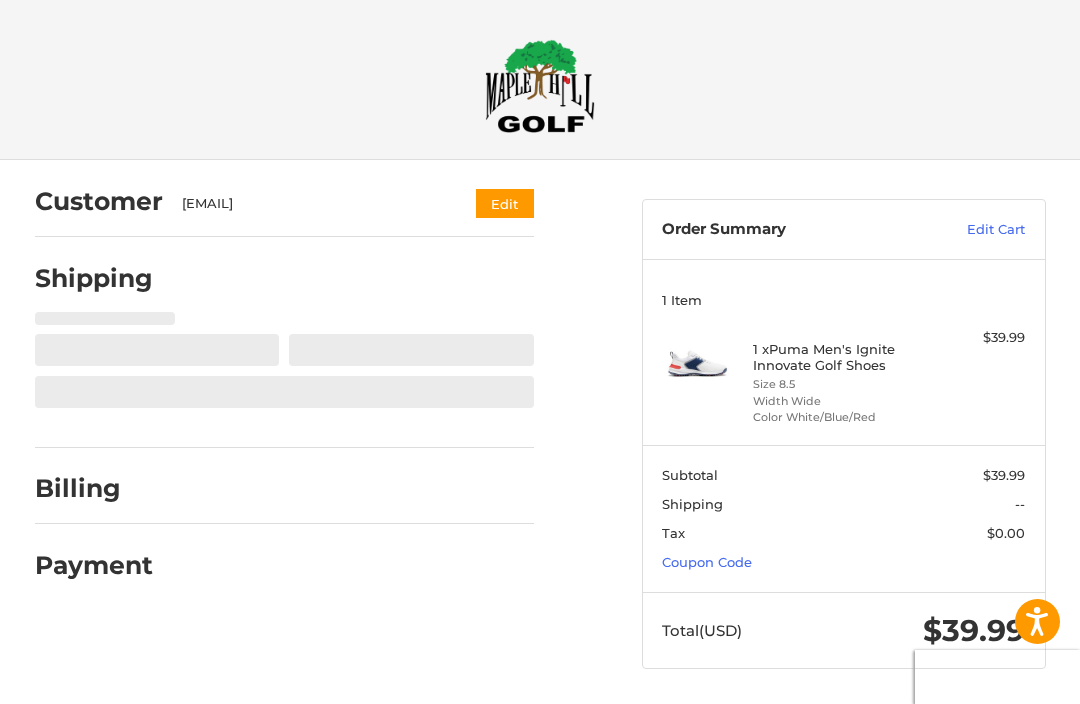 select on "**" 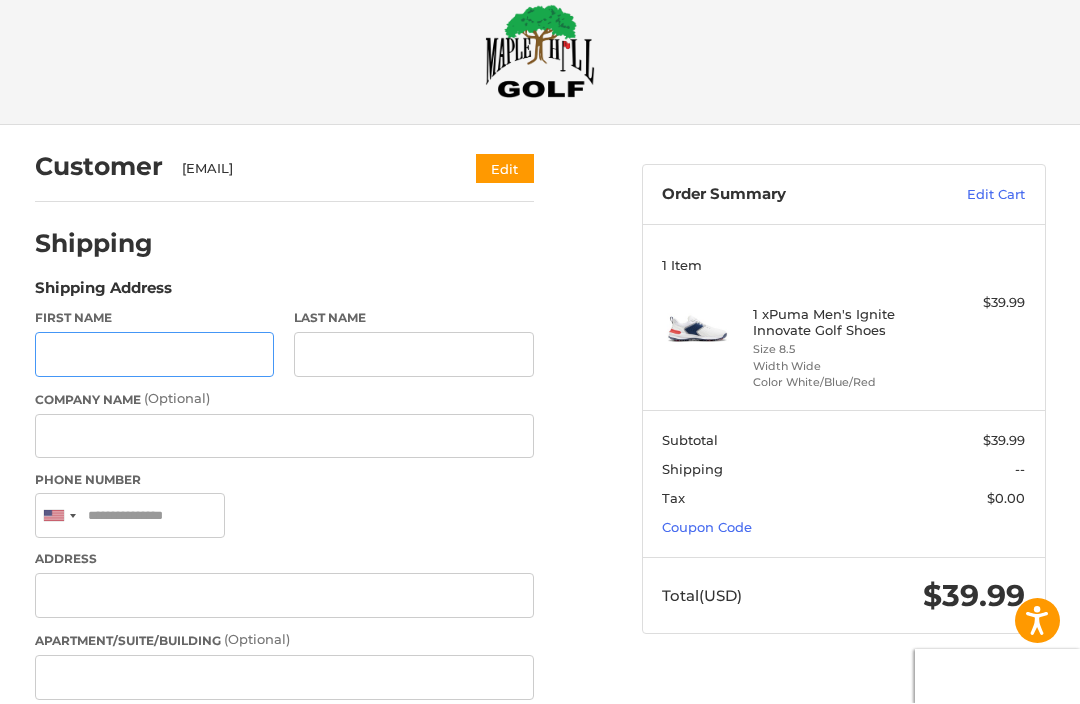 scroll, scrollTop: 95, scrollLeft: 0, axis: vertical 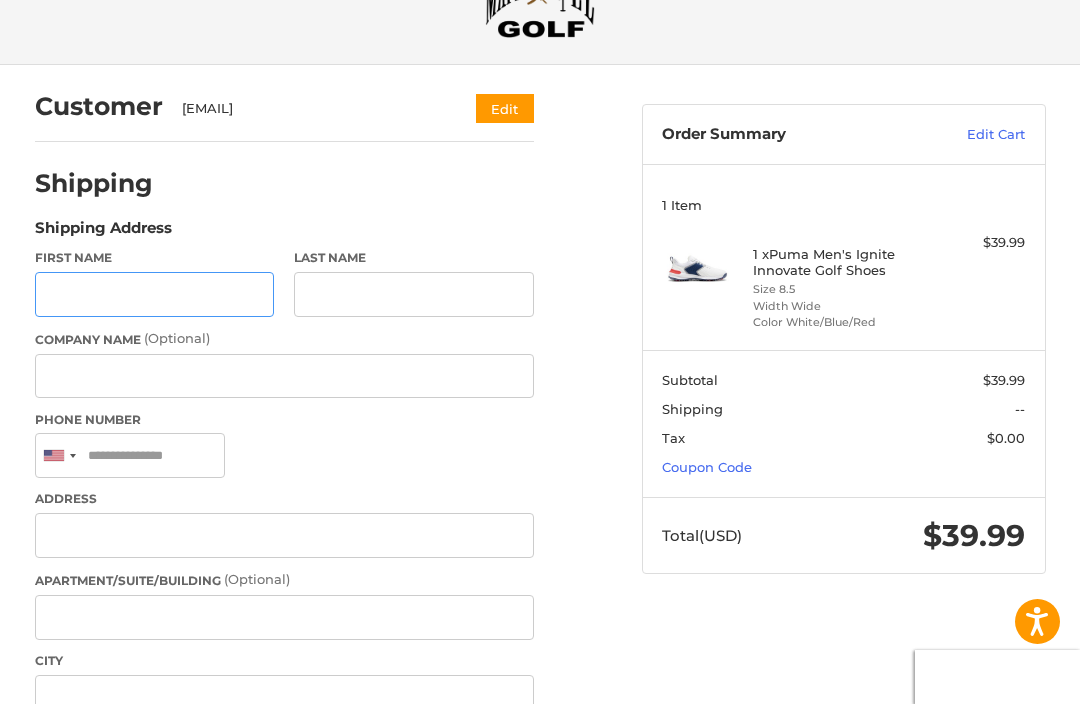 click on "First Name" at bounding box center [155, 294] 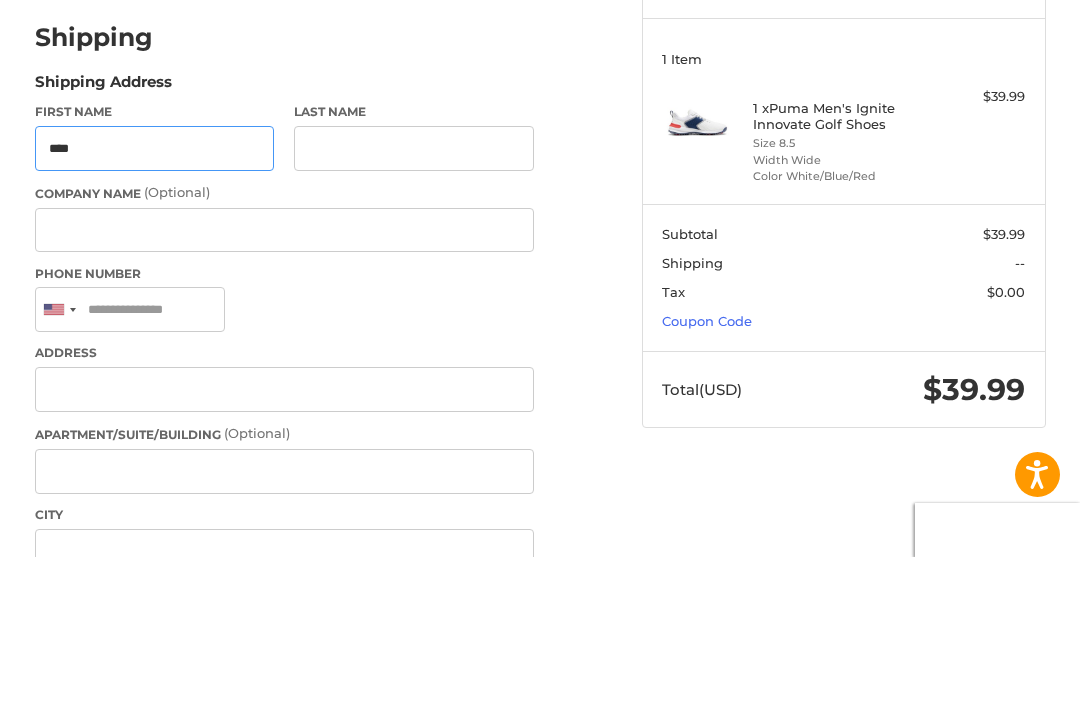 type on "****" 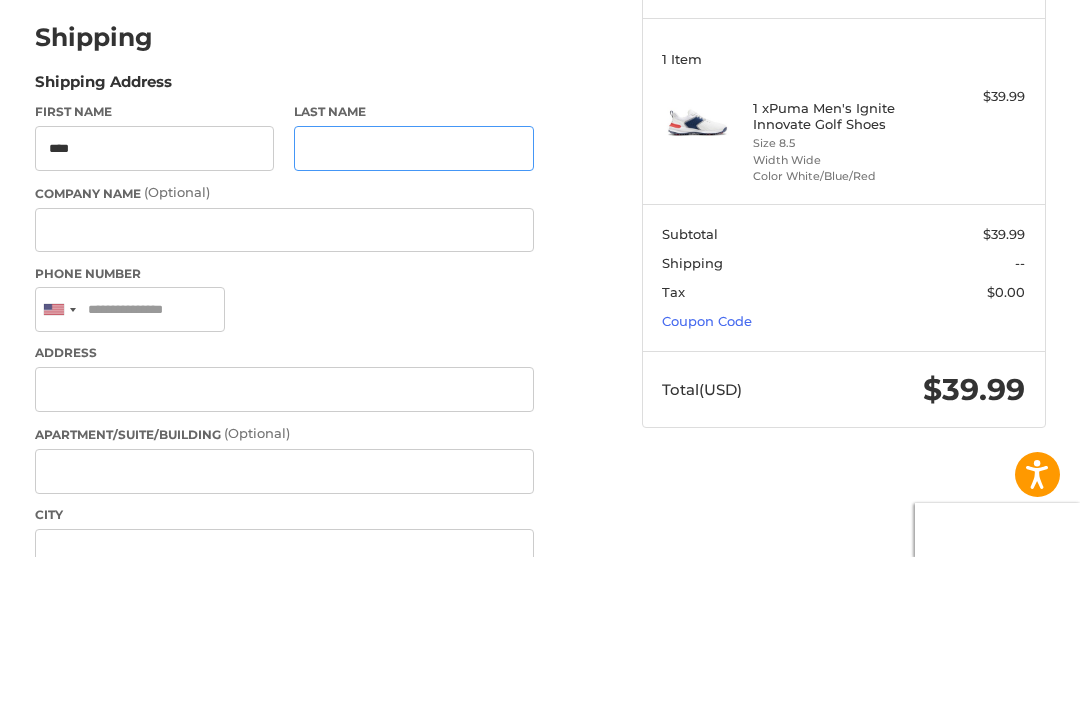 click on "Last Name" at bounding box center (414, 295) 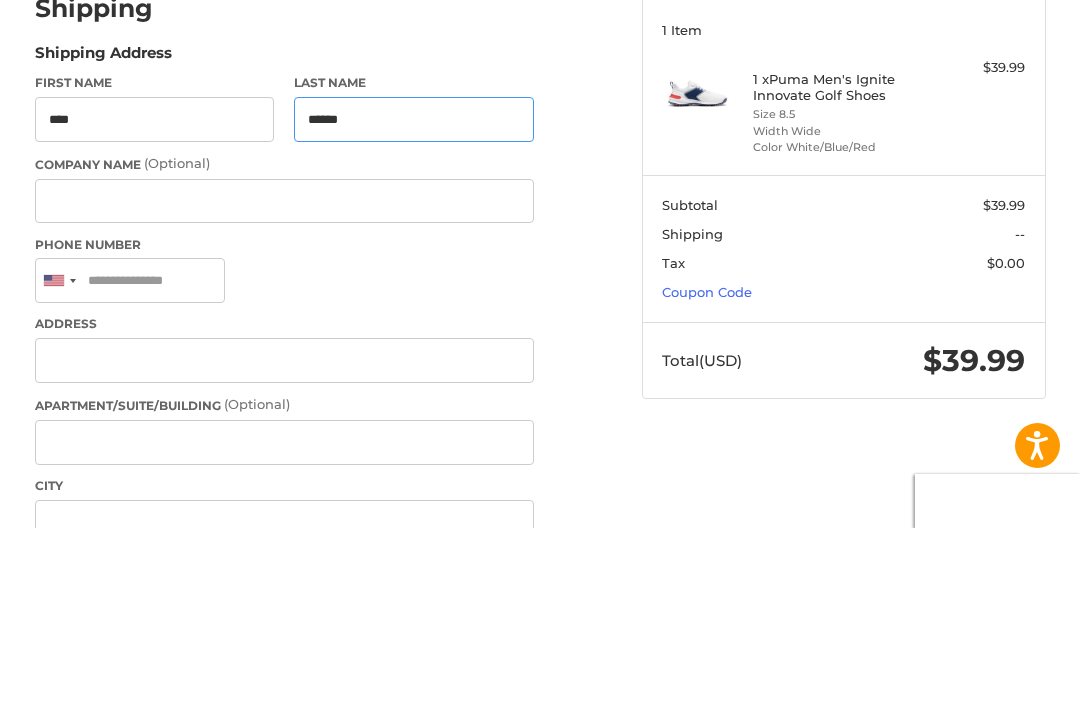 type on "******" 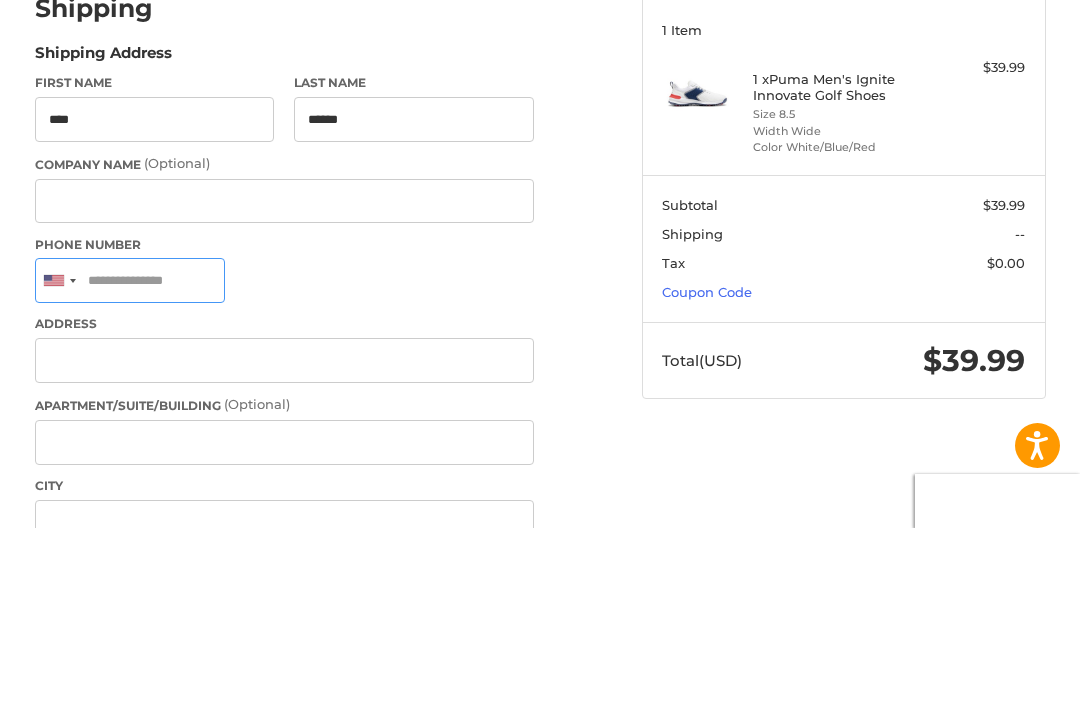 click on "Phone Number" at bounding box center (130, 456) 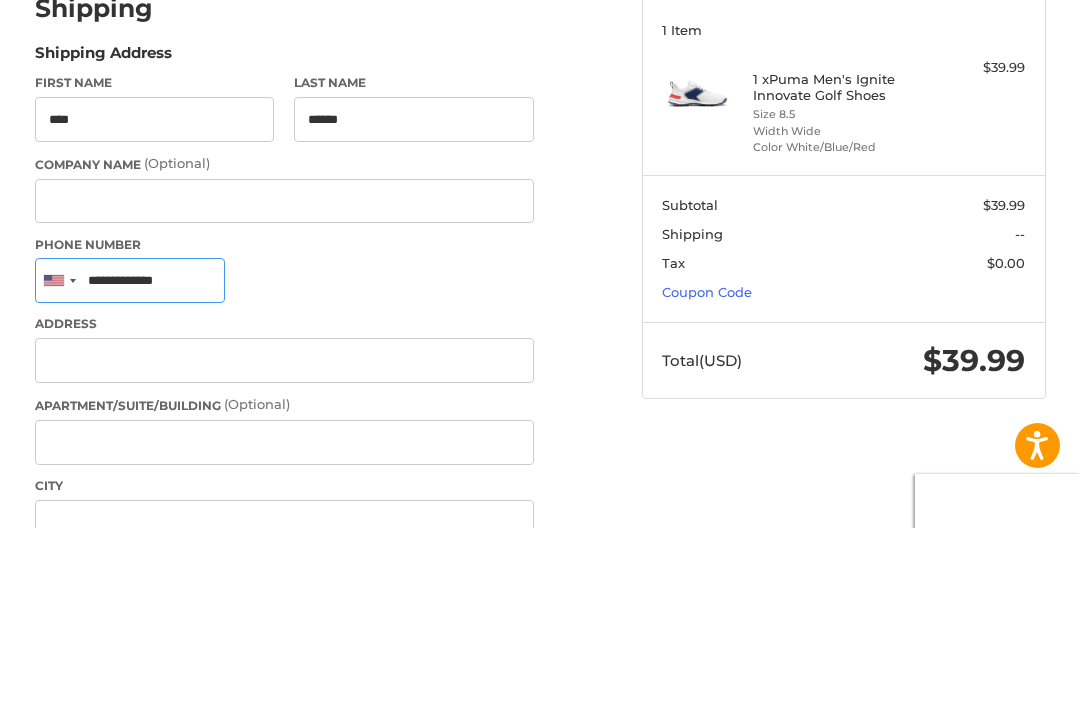 type on "**********" 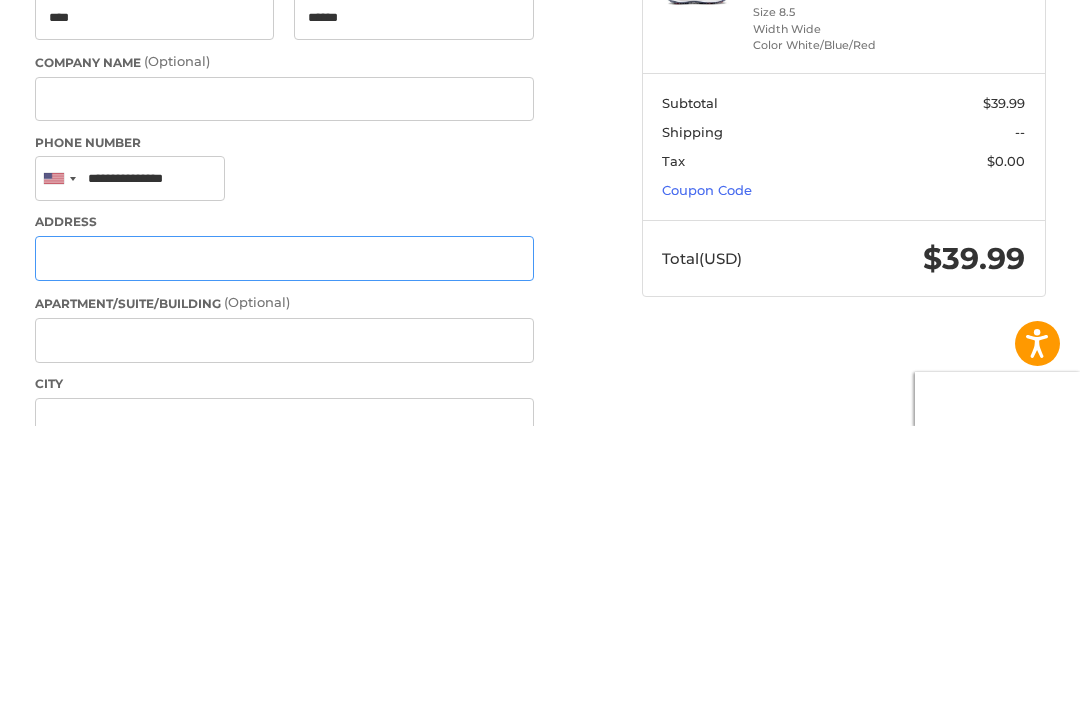 click on "Address" at bounding box center (284, 536) 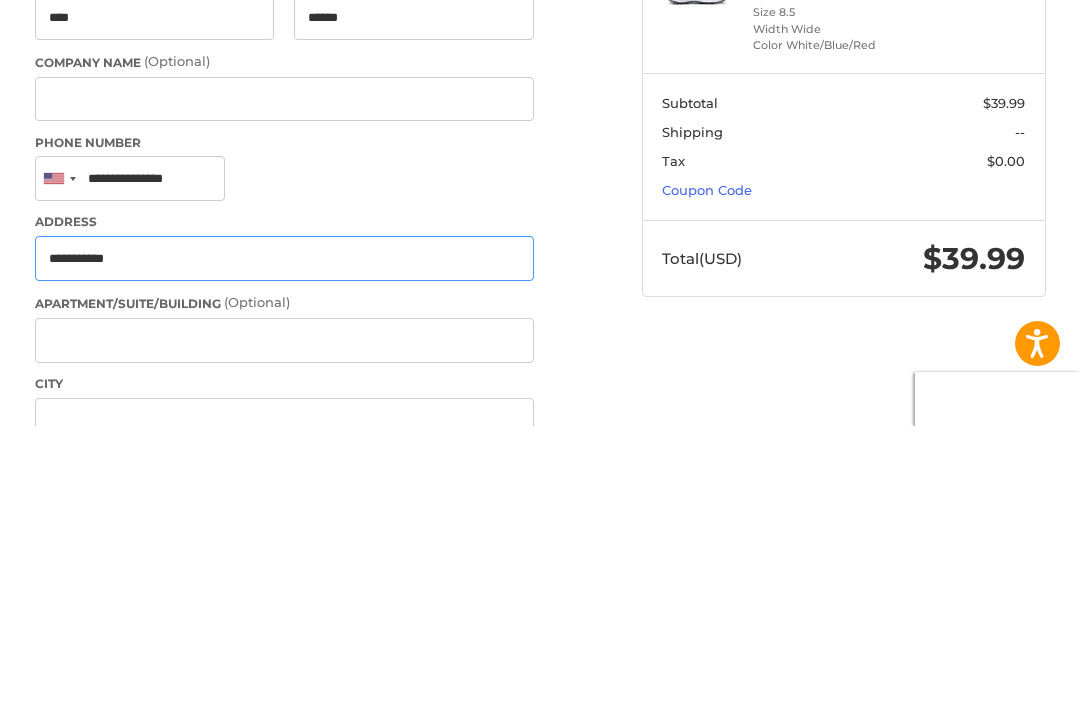 click on "**********" at bounding box center [284, 536] 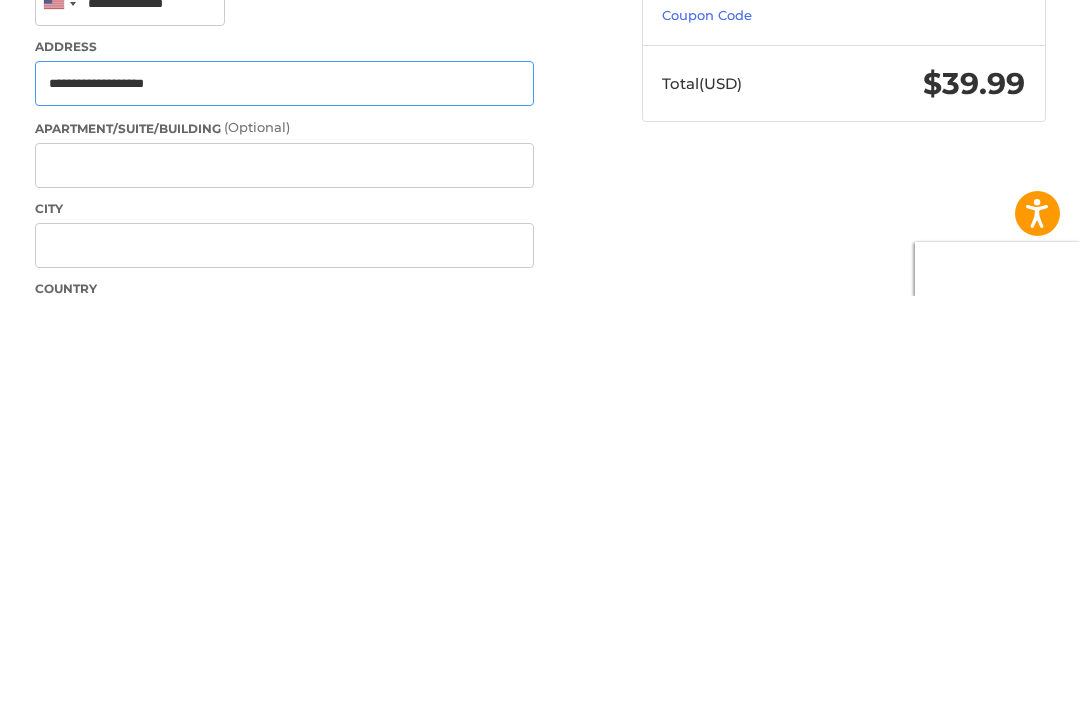 scroll, scrollTop: 144, scrollLeft: 0, axis: vertical 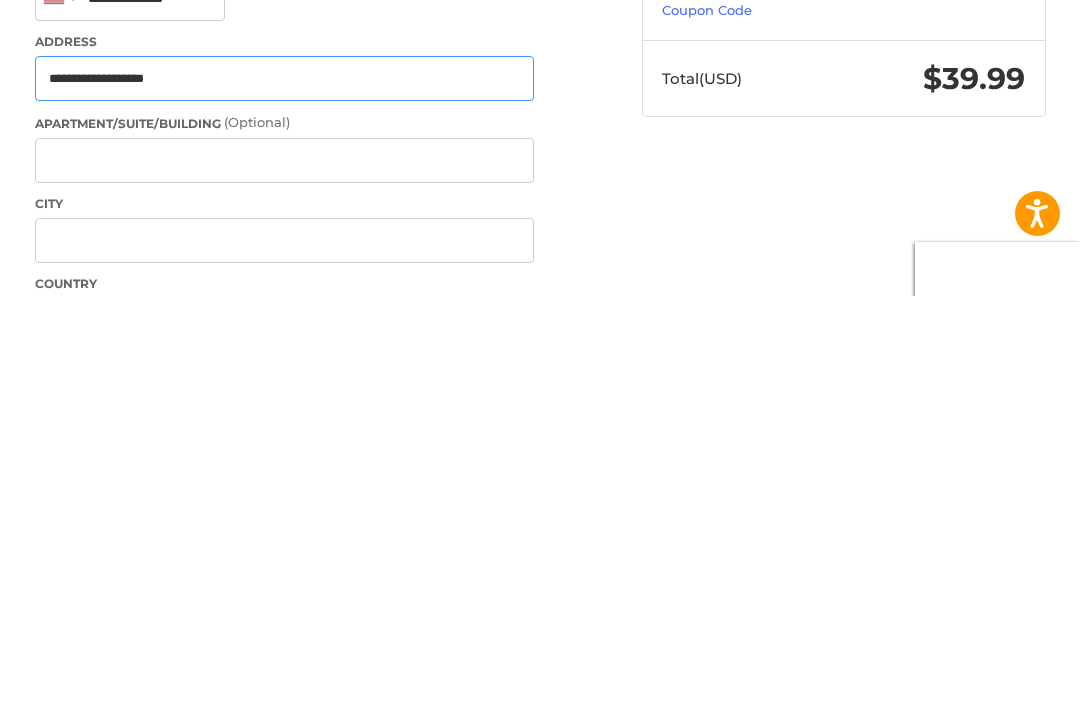 type on "**********" 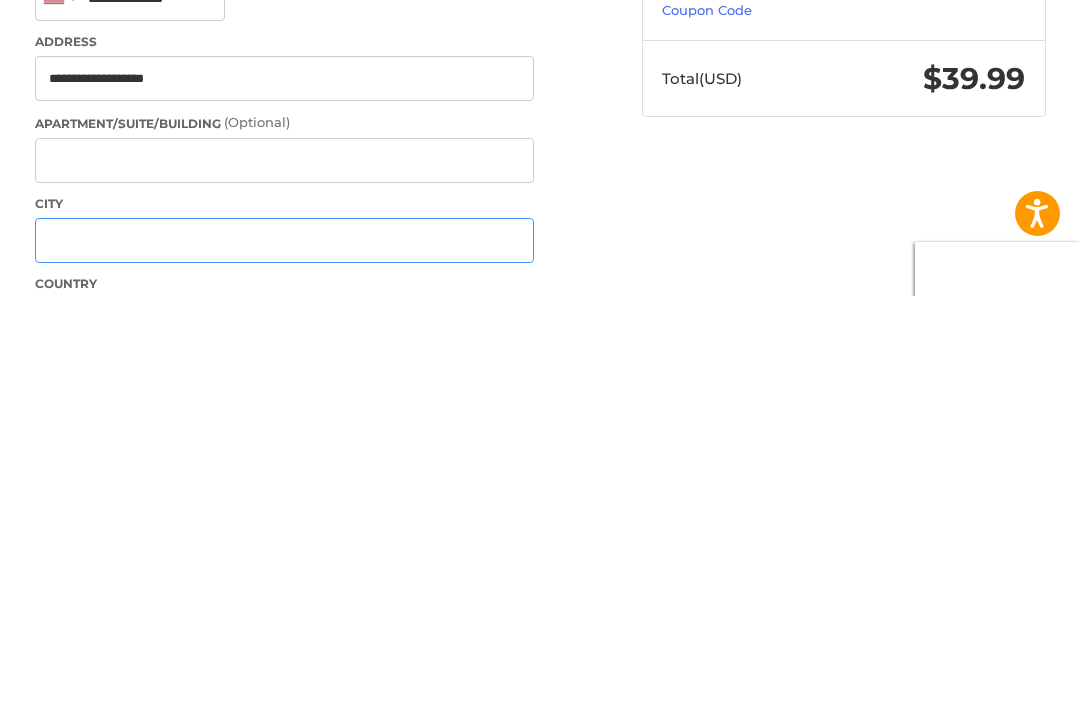 click on "City" at bounding box center (284, 648) 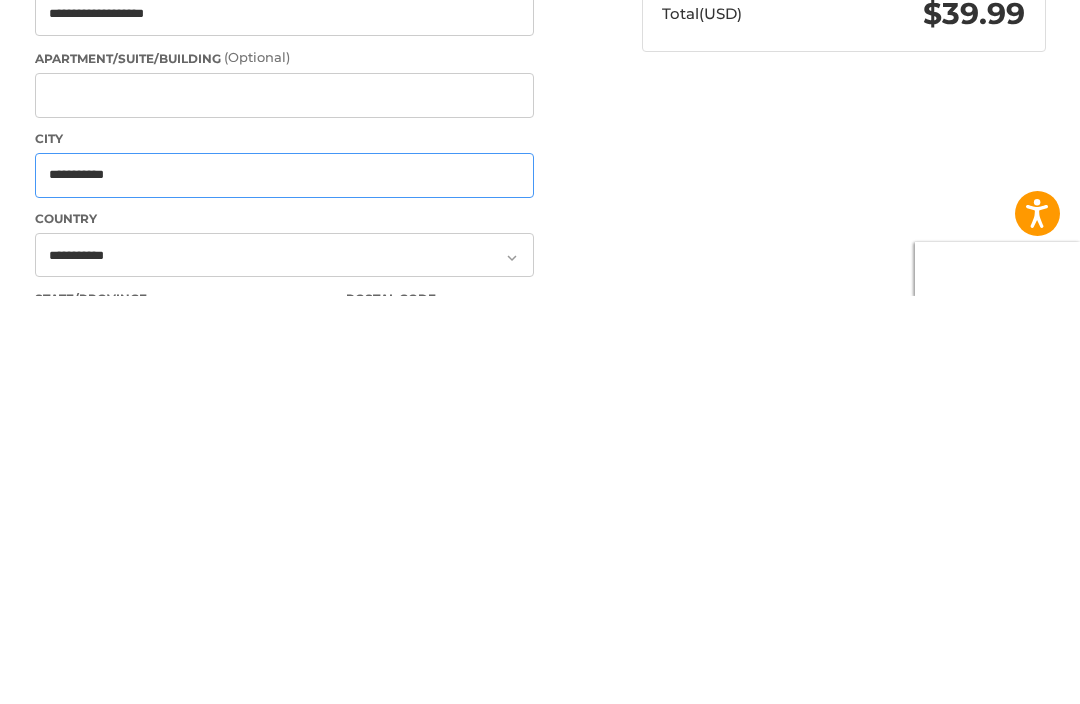 scroll, scrollTop: 221, scrollLeft: 0, axis: vertical 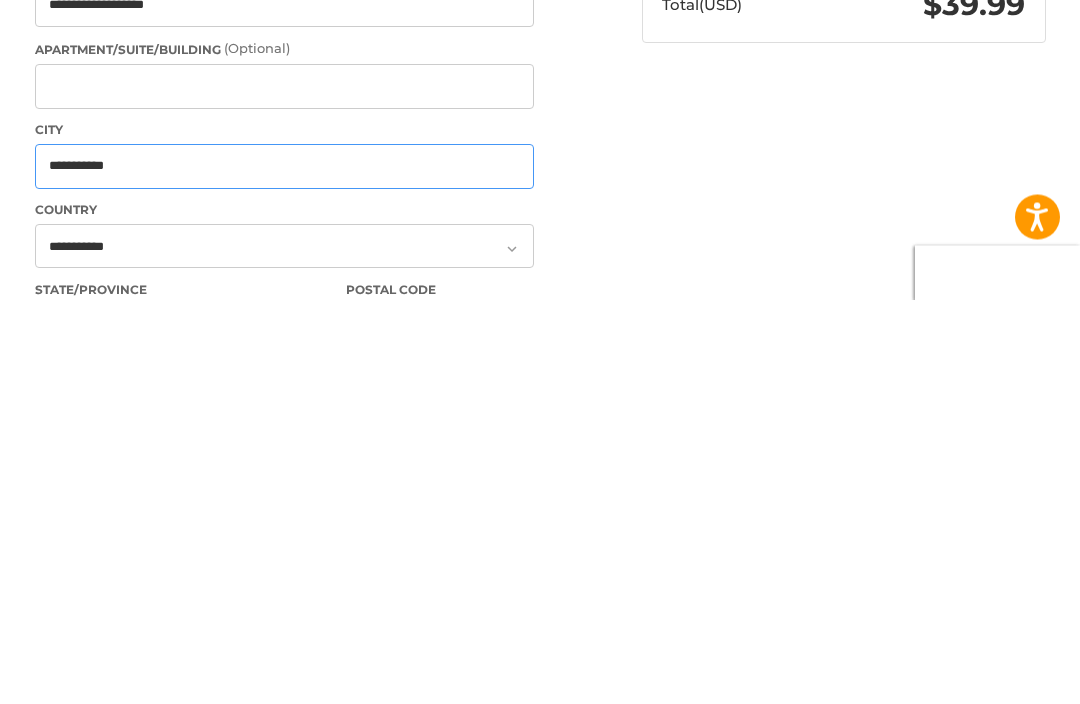 type on "**********" 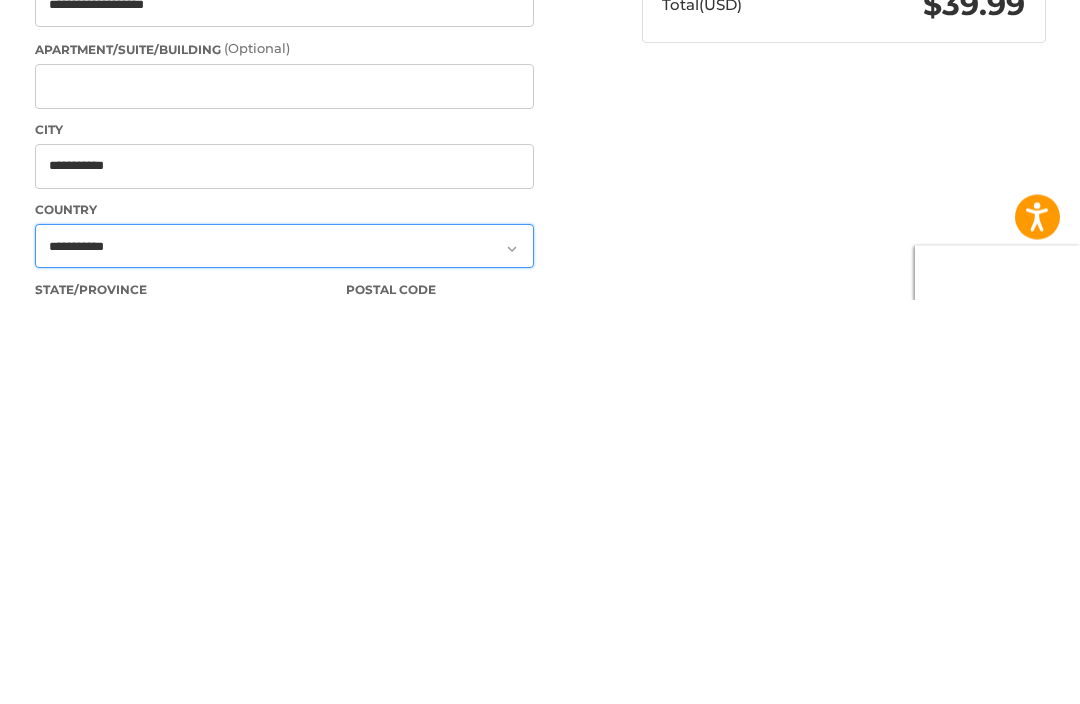 click on "**********" at bounding box center (284, 651) 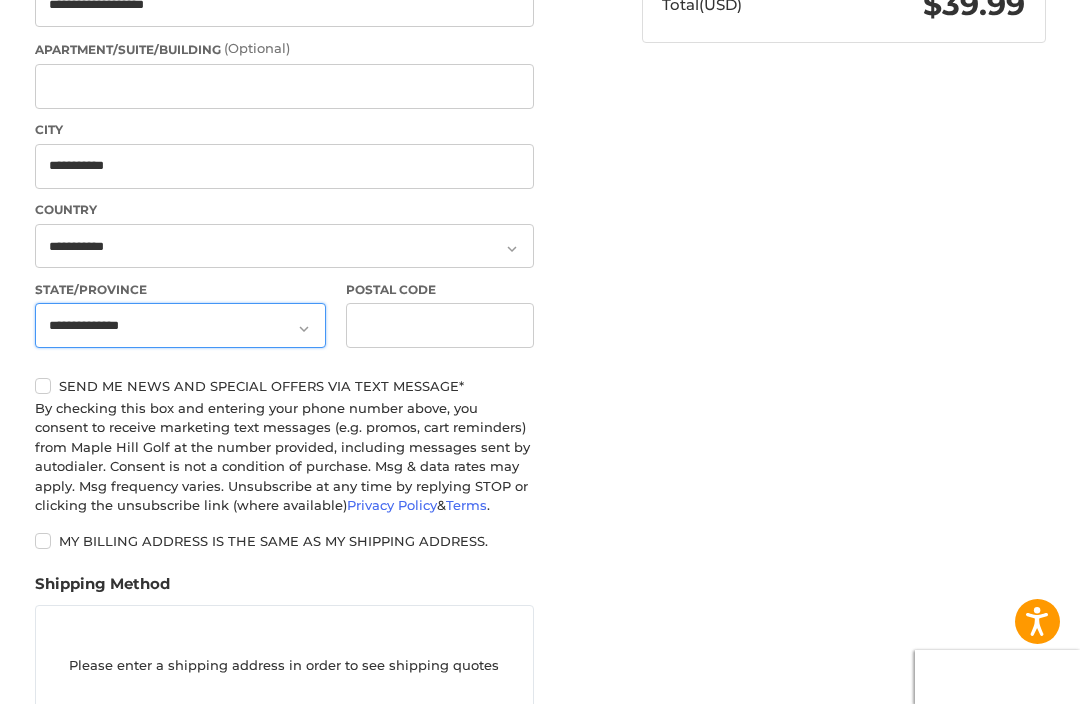 click on "**********" at bounding box center [181, 325] 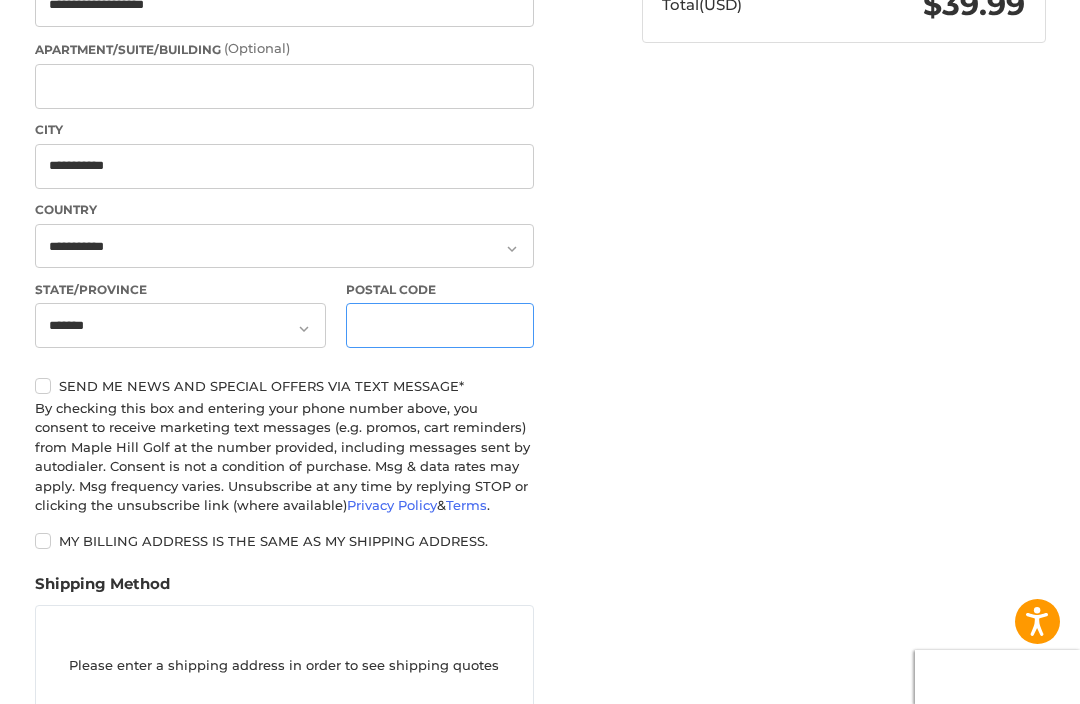 click on "Postal Code" at bounding box center (440, 325) 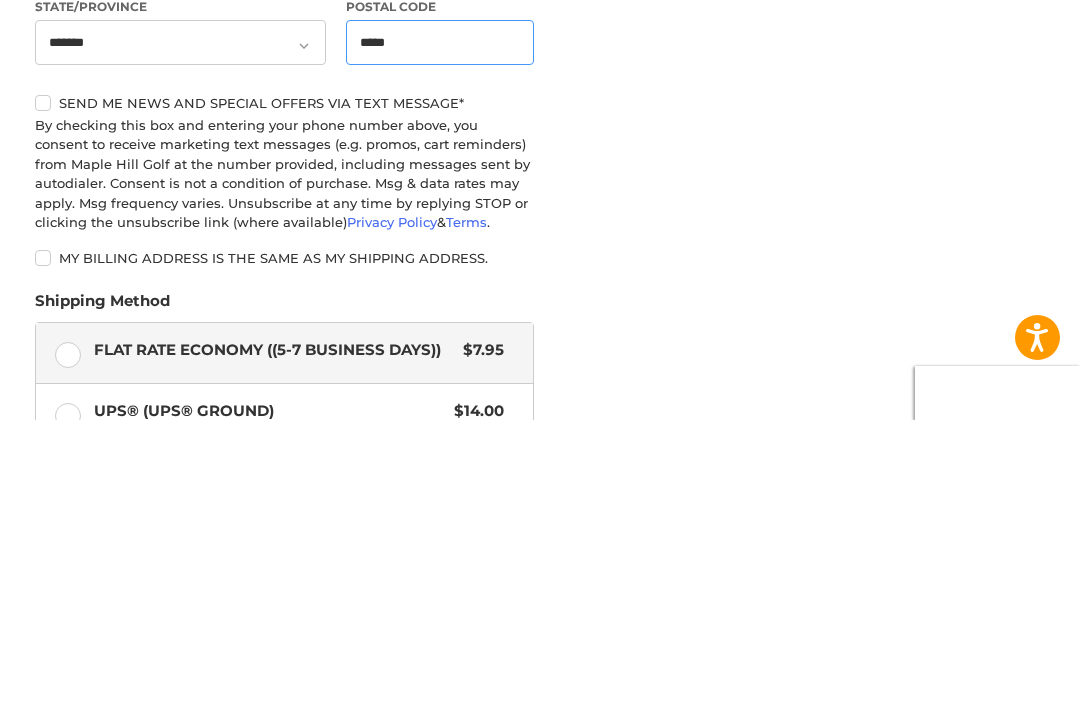 type on "*****" 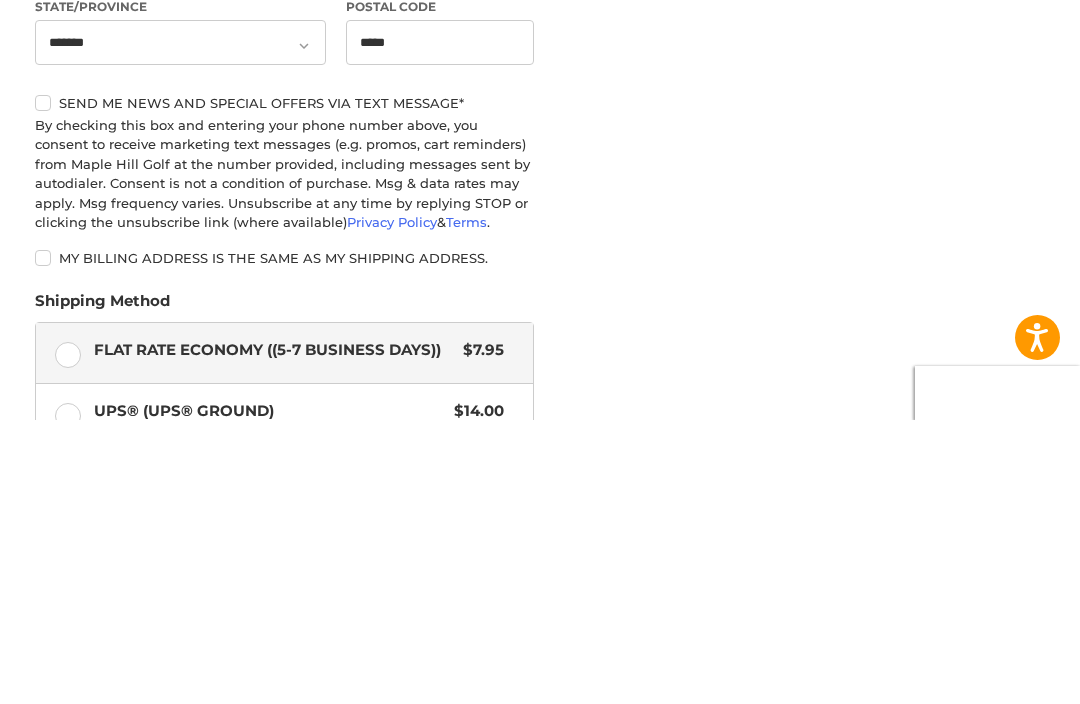 click on "Send me news and special offers via text message*" at bounding box center (284, 387) 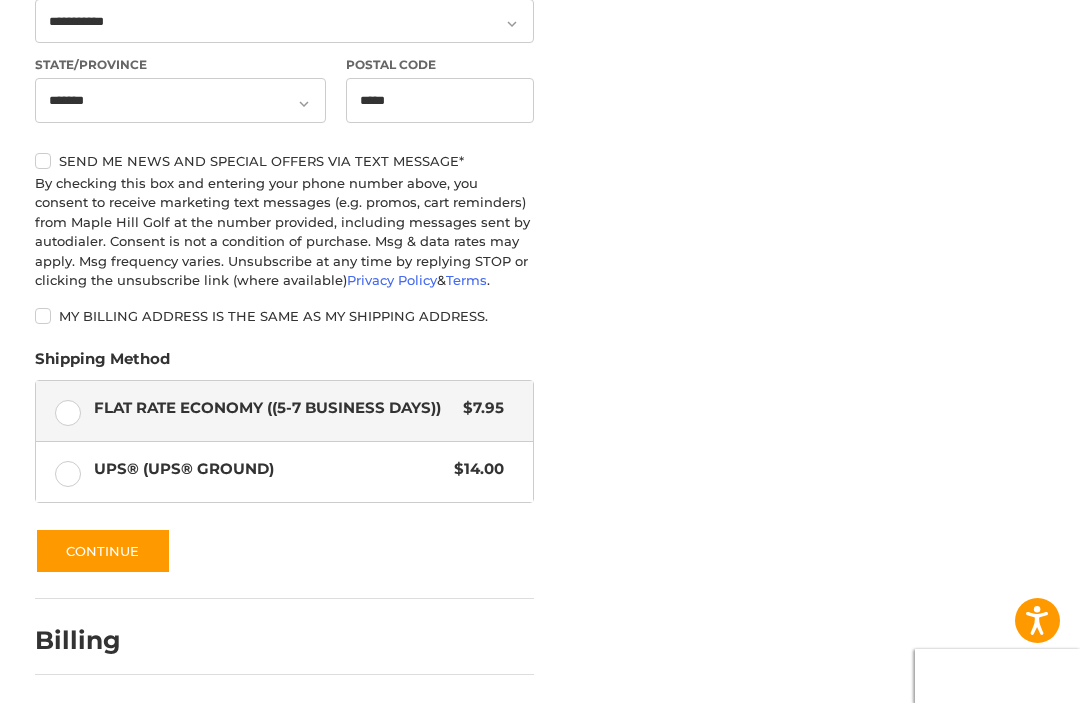 scroll, scrollTop: 850, scrollLeft: 0, axis: vertical 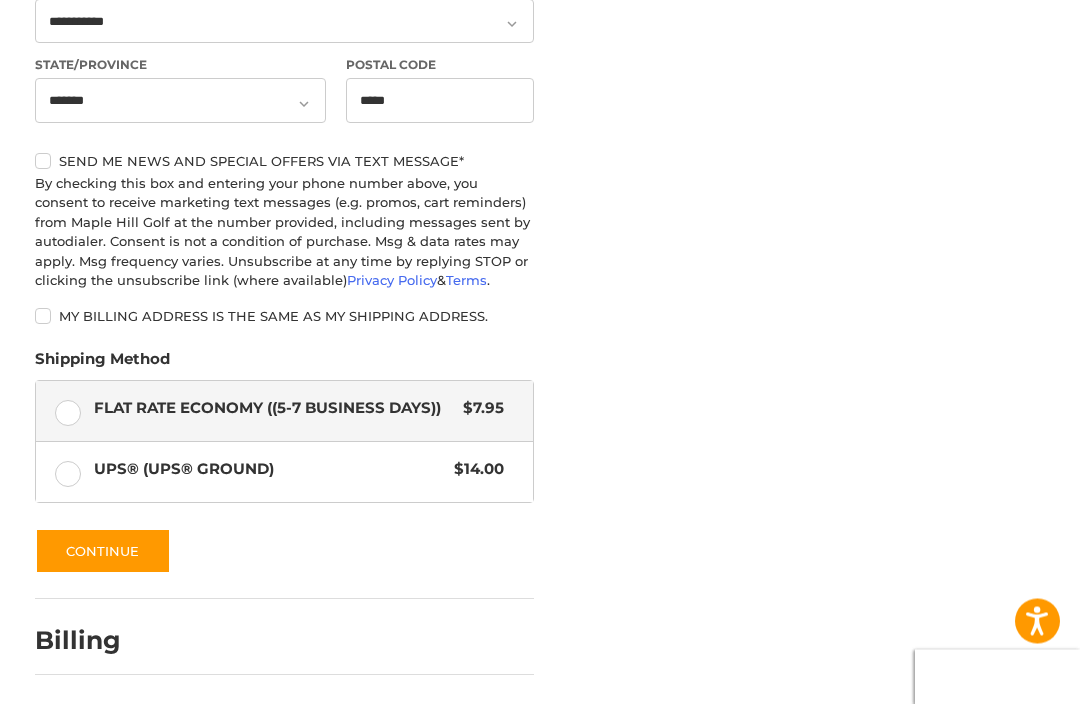 click on "Continue" at bounding box center [103, 552] 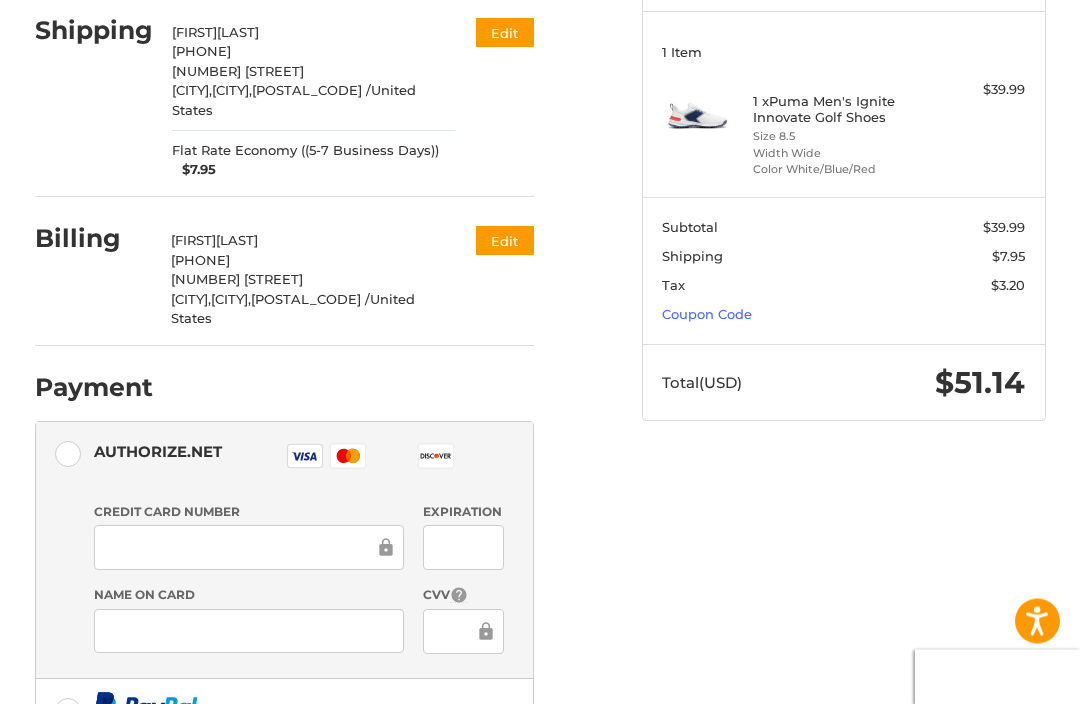 scroll, scrollTop: 254, scrollLeft: 0, axis: vertical 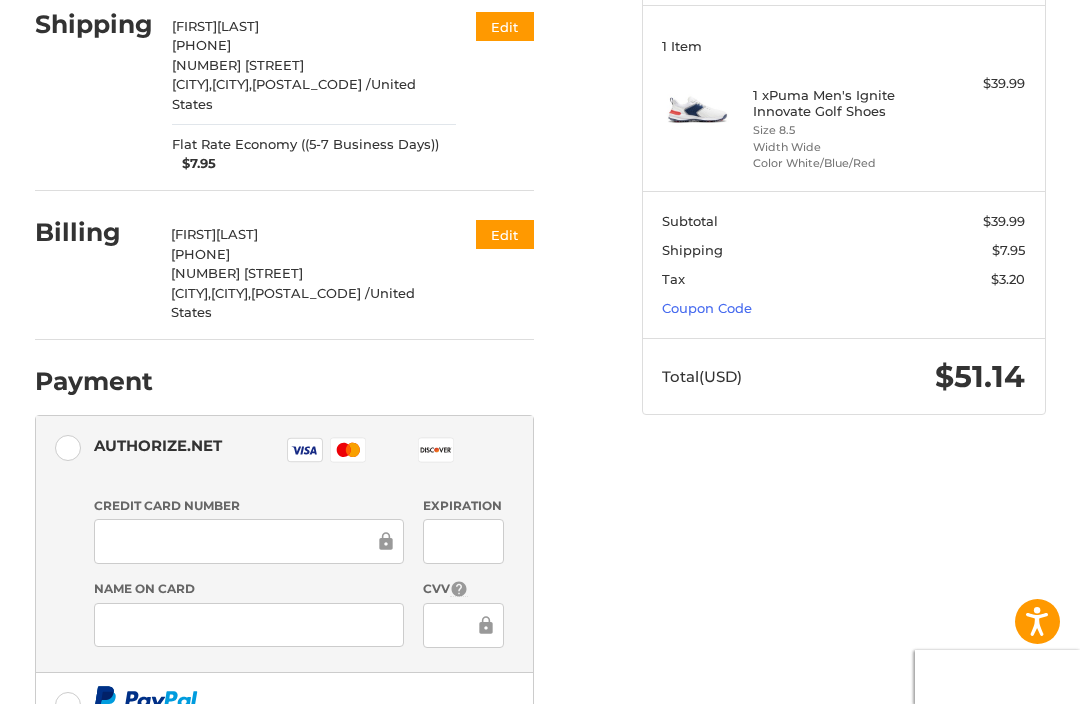 click on "Customer blackhawks4@verizon.net Edit Shipping John  Gulley   +1 5187298867 462 Eleventh Street  Schenectady,  New York,  12306 /  United States  Flat Rate Economy ((5-7 Business Days)) $7.95 Edit Billing John  Gulley   +1 5187298867 462 Eleventh Street  Schenectady,  New York,  12306 /  United States  Edit Payment Payment Methods Authorize.net Authorize.net Visa Master Amex Discover Diners Club JCB Credit card Credit Card Number Expiration Name on Card CVV Pay Later Redeemable Payments Coupon Code Place Order Order Summary Edit Cart 1 Item 1 x  Puma Men's Ignite Innovate Golf Shoes Size 8.5 Width Wide Color White/Blue/Red $39.99 Subtotal    $39.99 Shipping    $7.95 Tax    $3.20 Coupon Code Total  (USD)    $51.14" at bounding box center (540, 461) 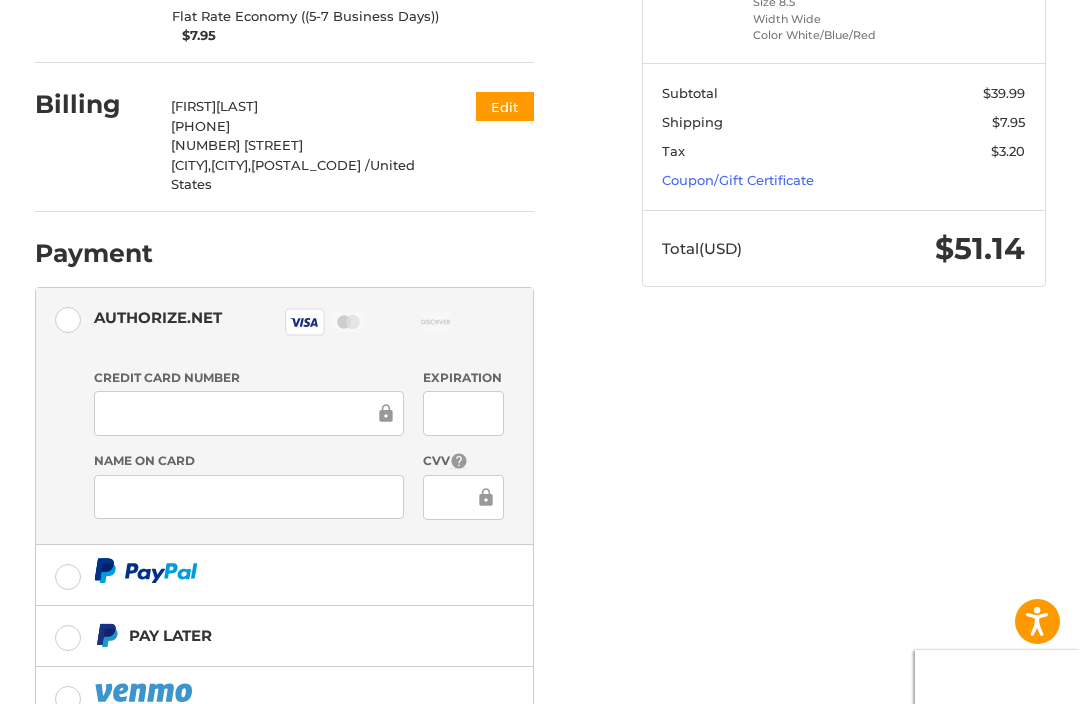scroll, scrollTop: 380, scrollLeft: 0, axis: vertical 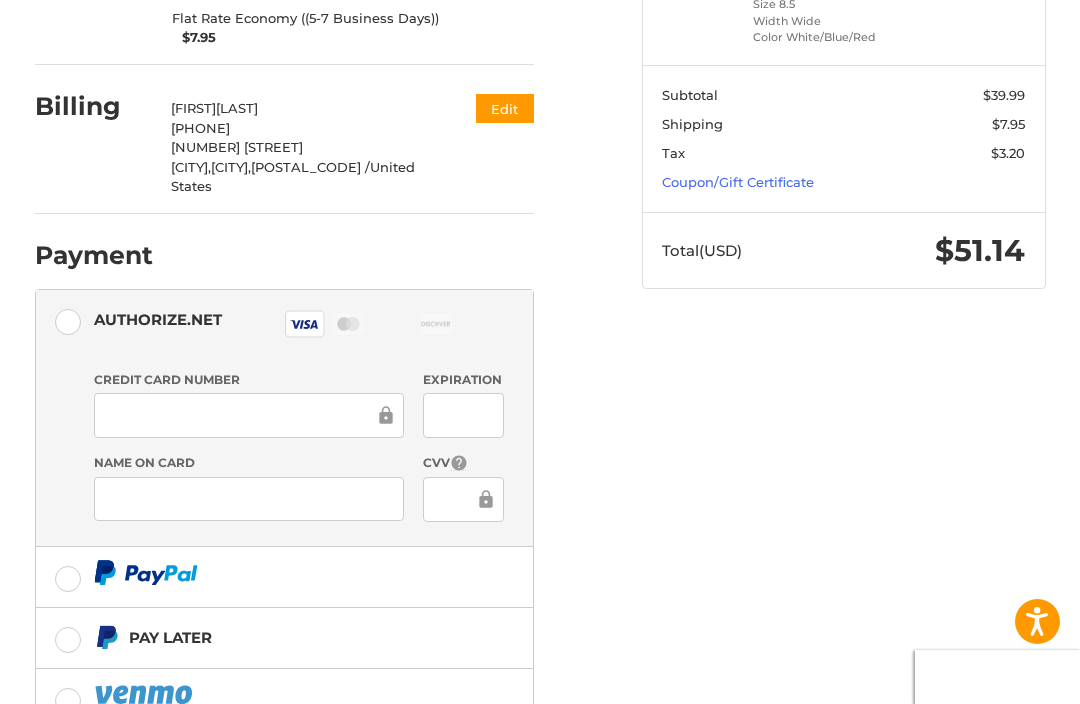 click on "Coupon/Gift Certificate" at bounding box center (738, 182) 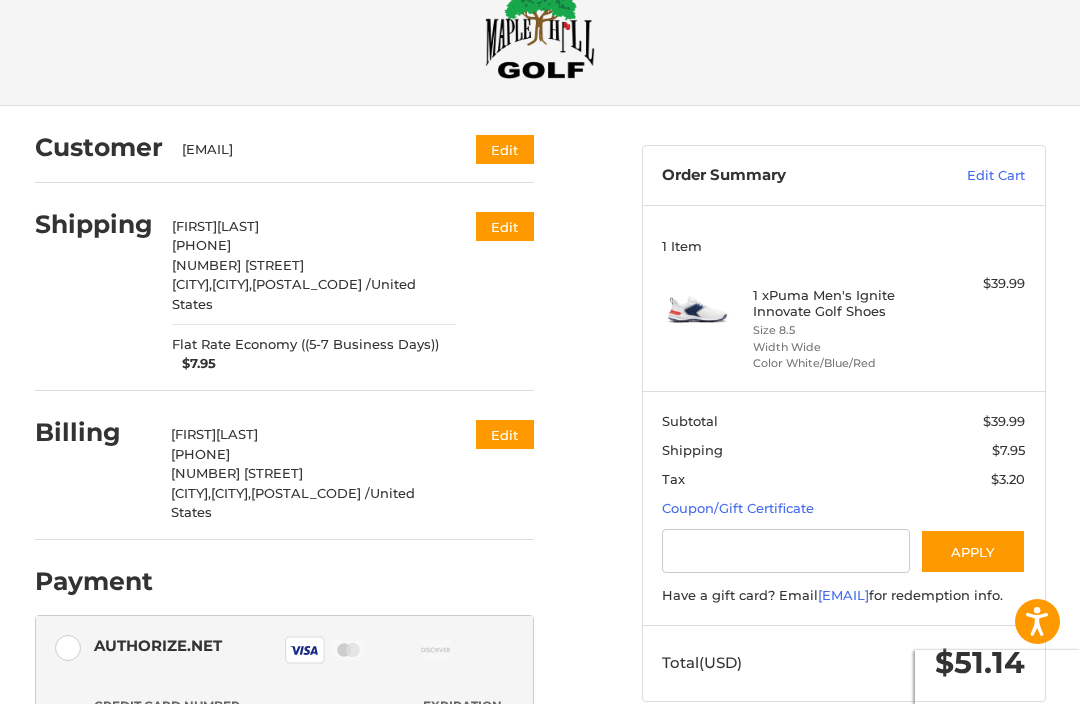 scroll, scrollTop: 0, scrollLeft: 0, axis: both 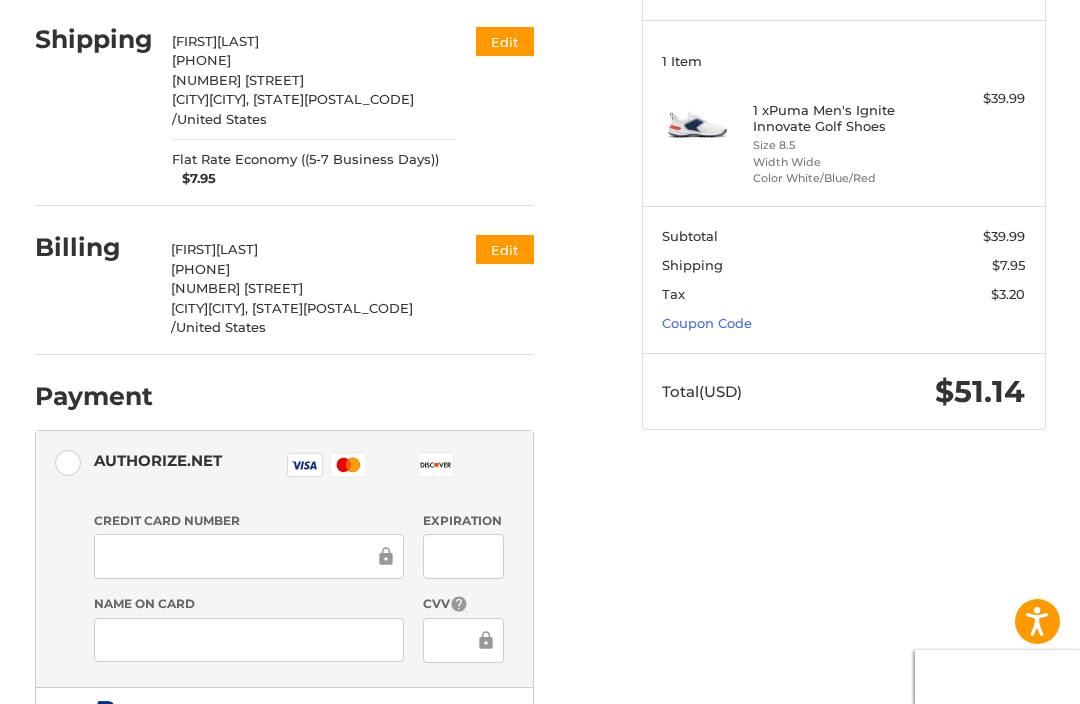 click on "Coupon Code" at bounding box center [707, 323] 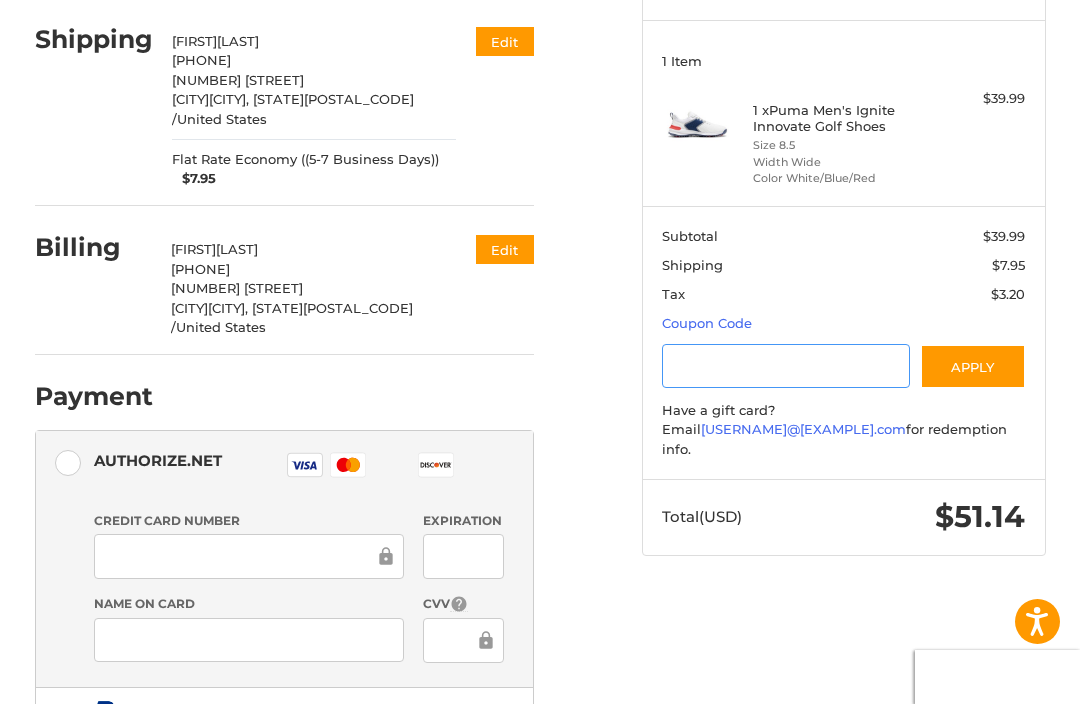 click at bounding box center [786, 366] 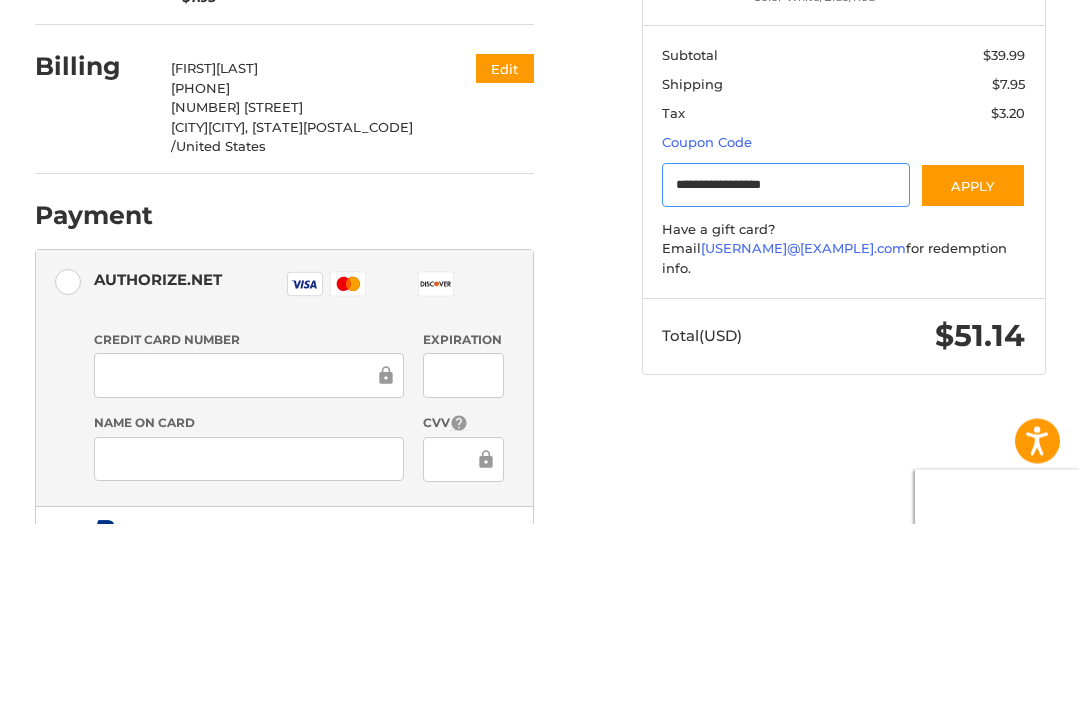type on "**********" 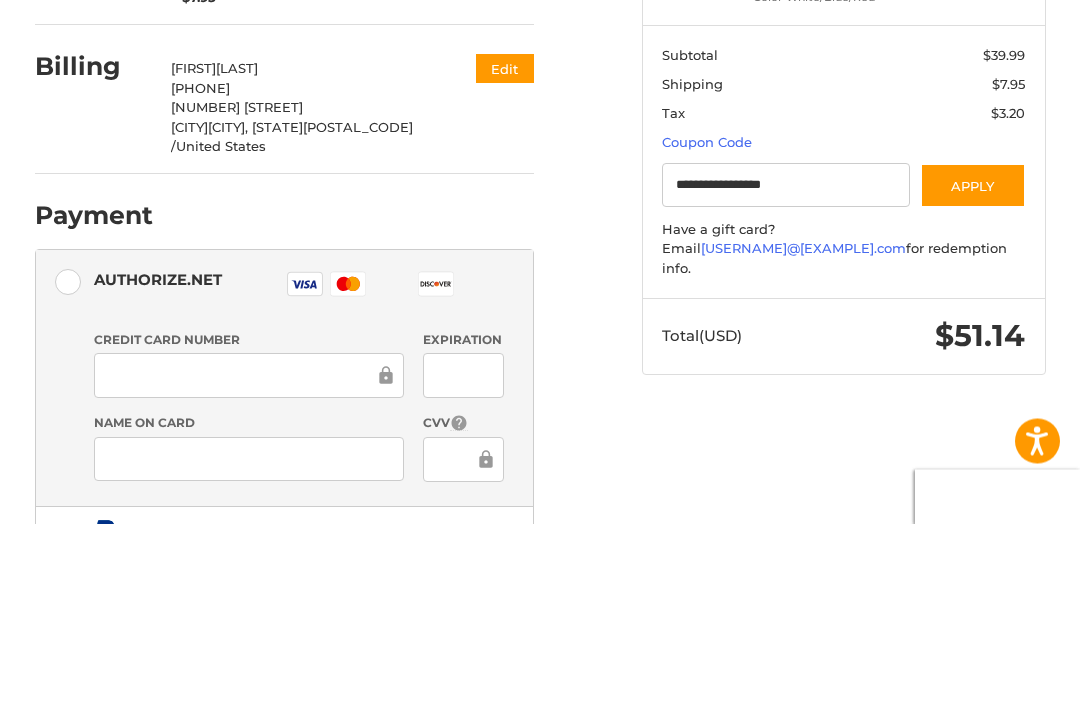 click on "Apply" at bounding box center [973, 366] 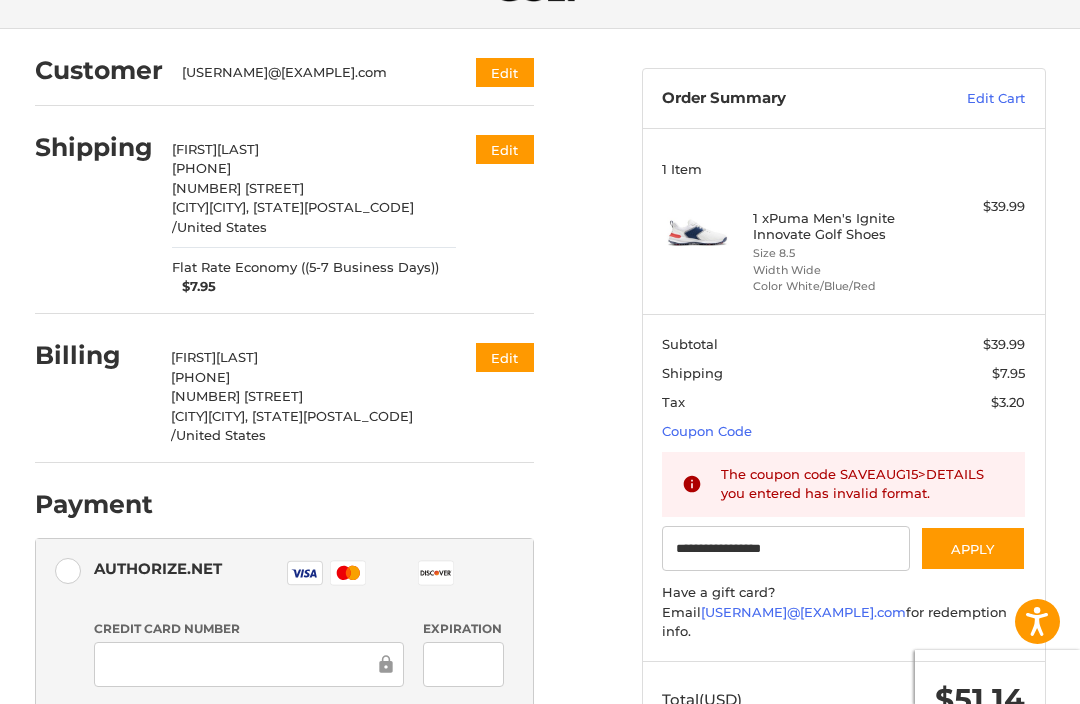 scroll, scrollTop: 0, scrollLeft: 0, axis: both 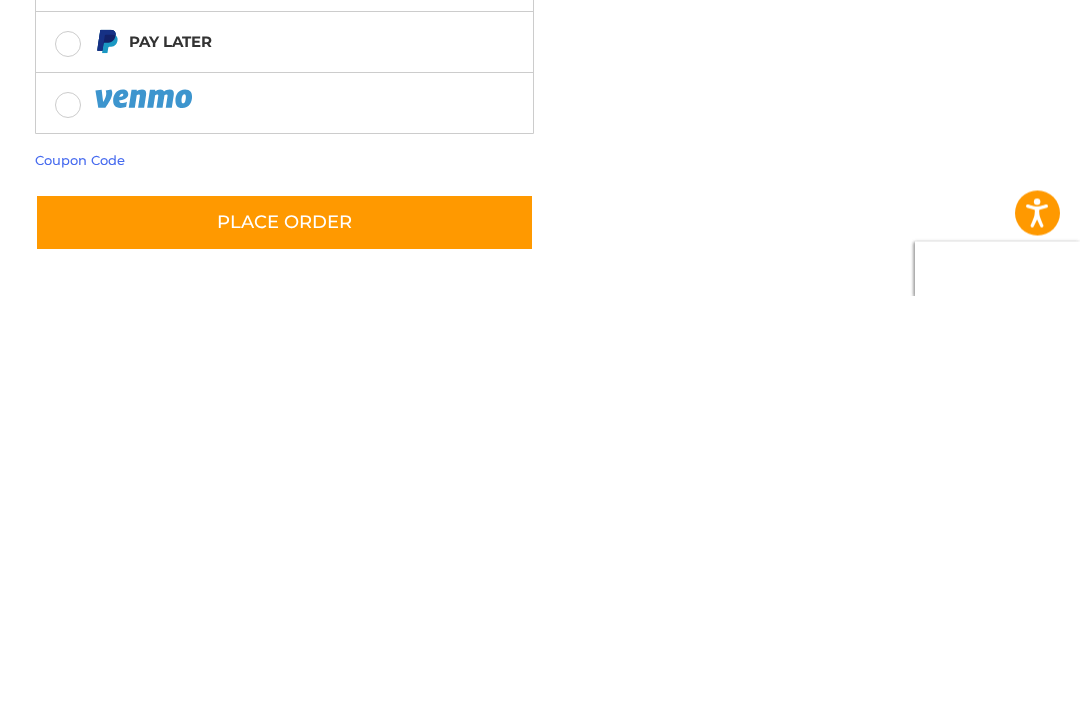 click on "Place Order" at bounding box center [284, 631] 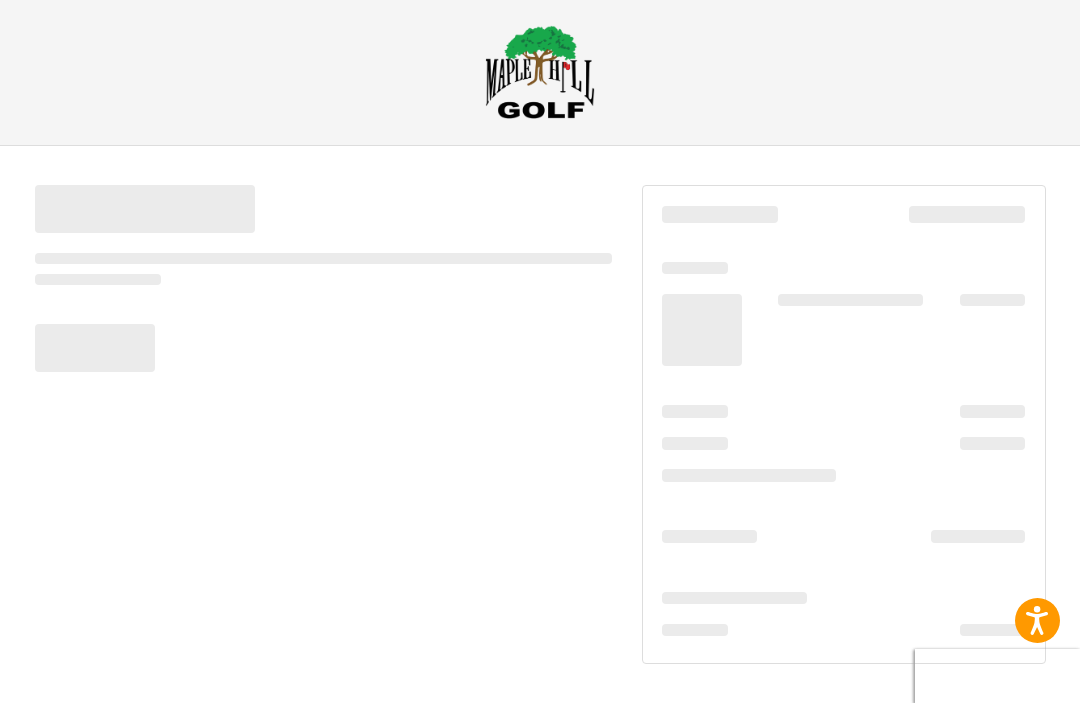 scroll, scrollTop: 13, scrollLeft: 0, axis: vertical 